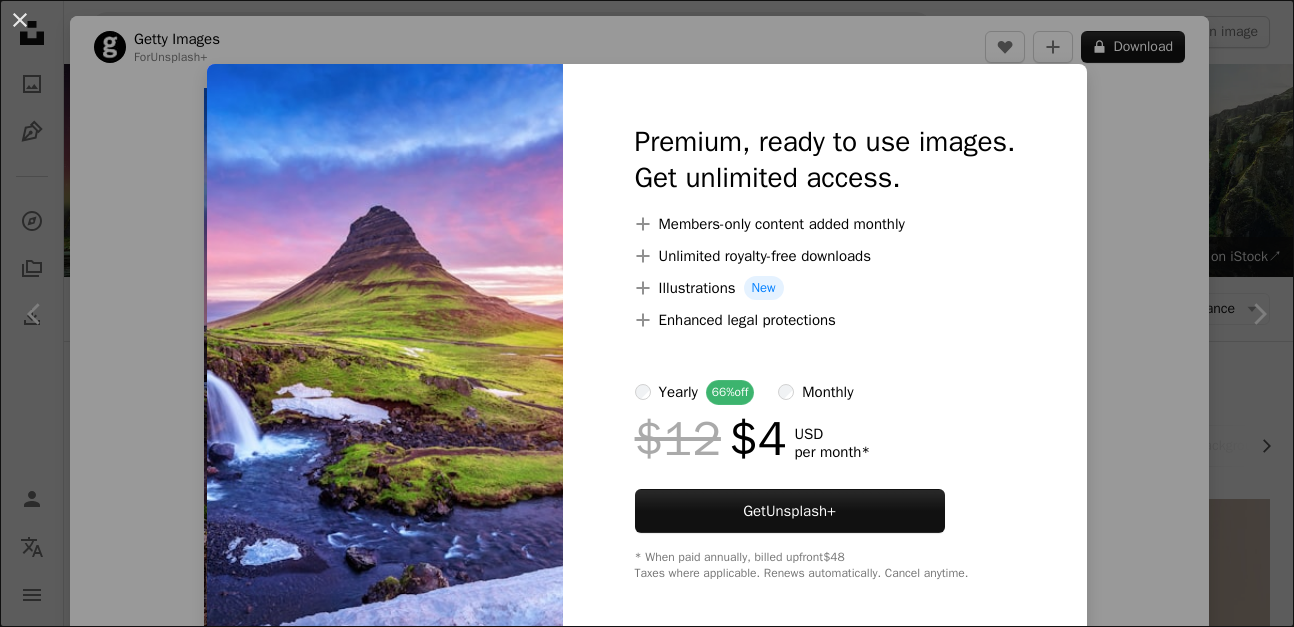 scroll, scrollTop: 1254, scrollLeft: 0, axis: vertical 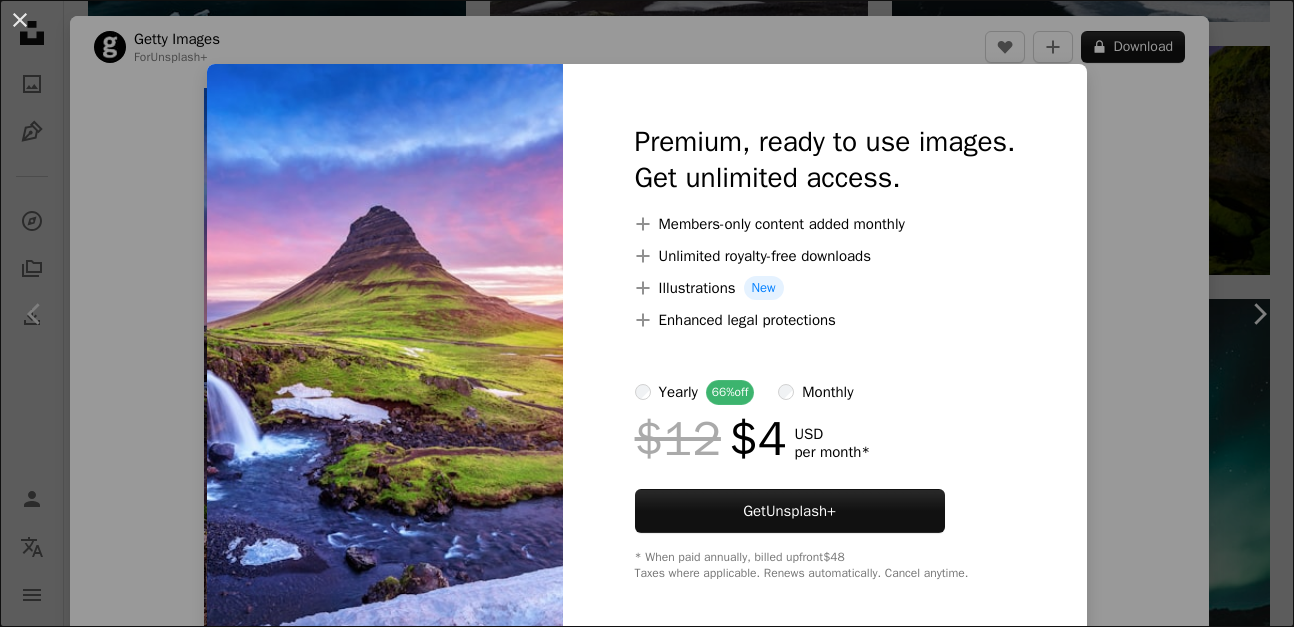click at bounding box center [385, 352] 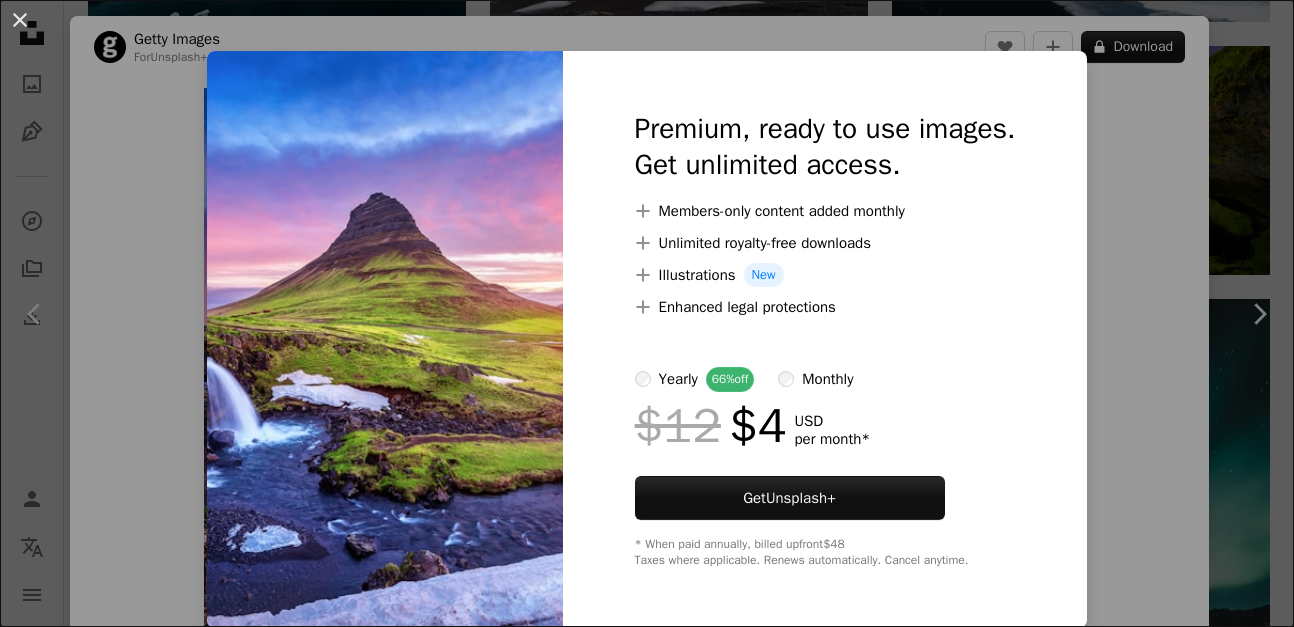 scroll, scrollTop: 0, scrollLeft: 0, axis: both 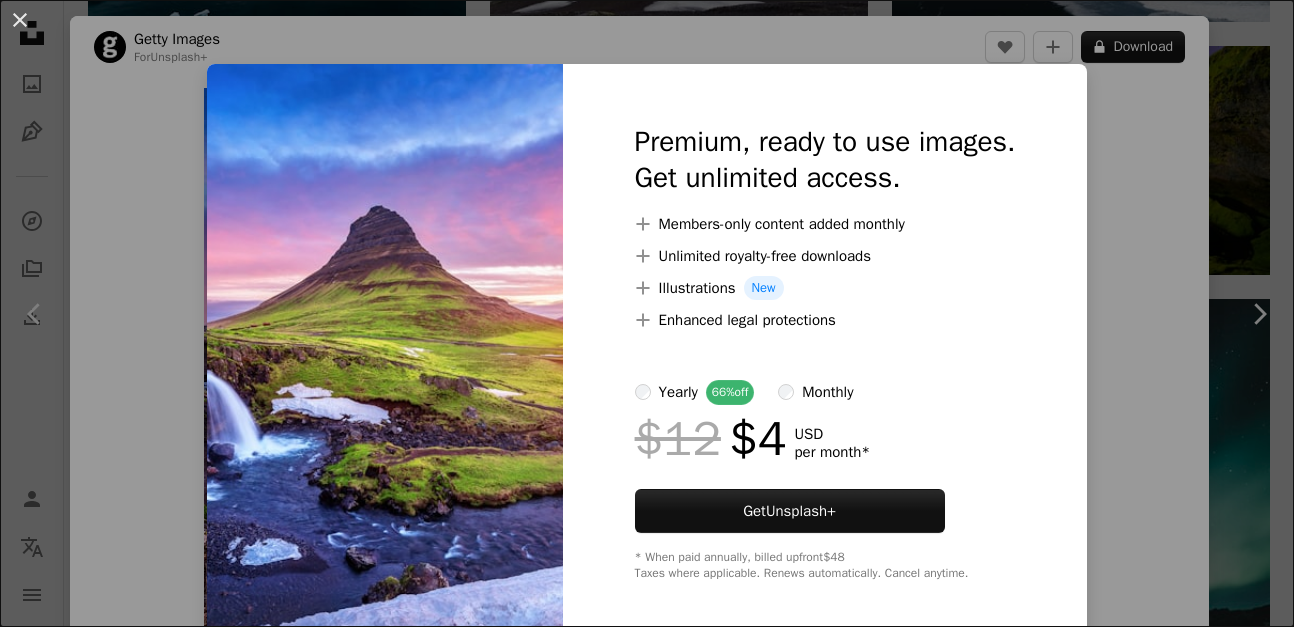 click on "An X shape Premium, ready to use images. Get unlimited access. A plus sign Members-only content added monthly A plus sign Unlimited royalty-free downloads A plus sign Illustrations  New A plus sign Enhanced legal protections yearly 66%  off monthly $12   $4 USD per month * Get  Unsplash+ * When paid annually, billed upfront  $48 Taxes where applicable. Renews automatically. Cancel anytime." at bounding box center (647, 313) 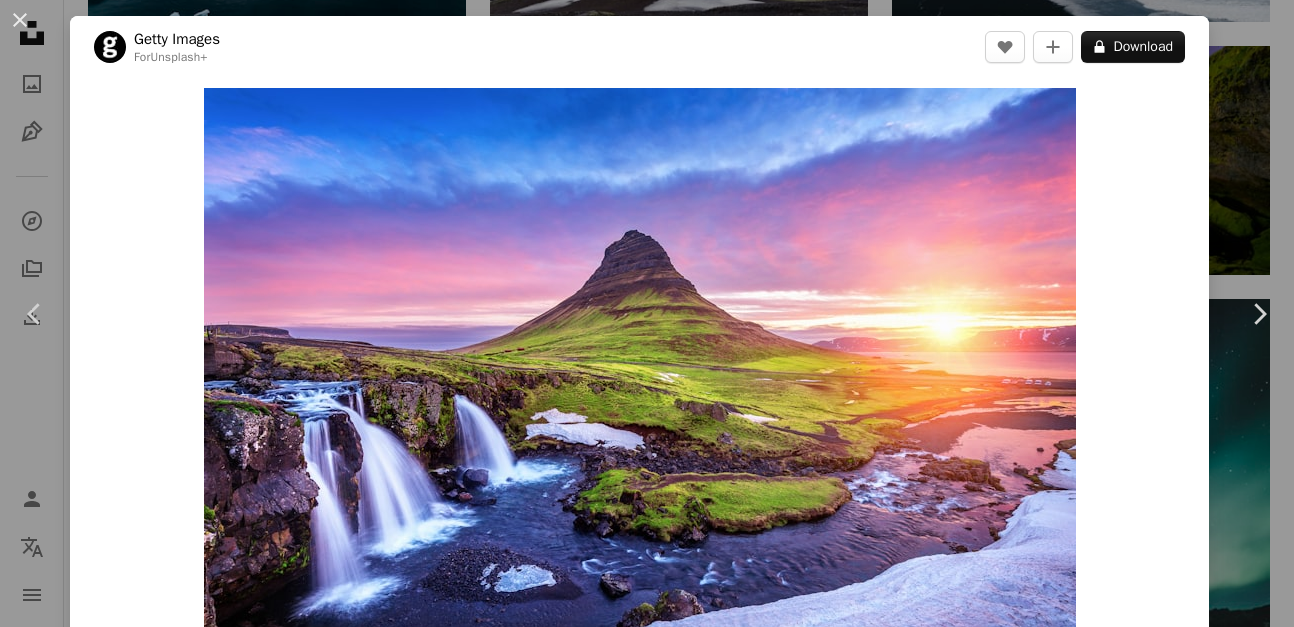 click on "Zoom in" at bounding box center (639, 378) 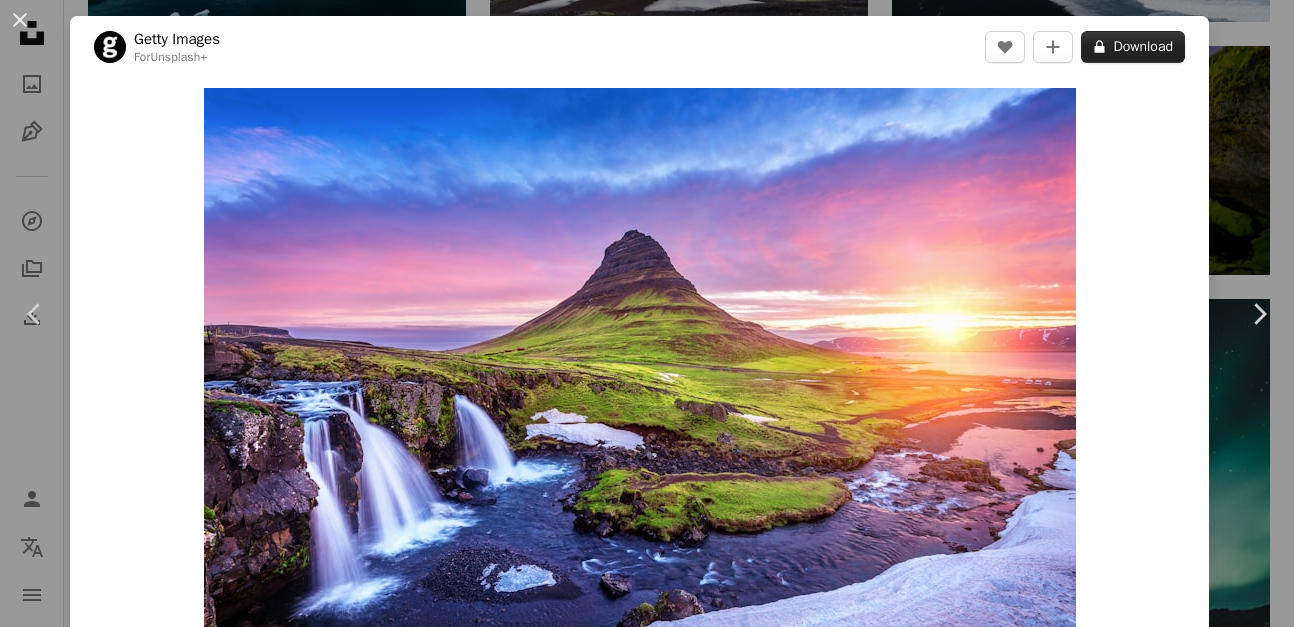 click on "A lock Download" at bounding box center (1133, 47) 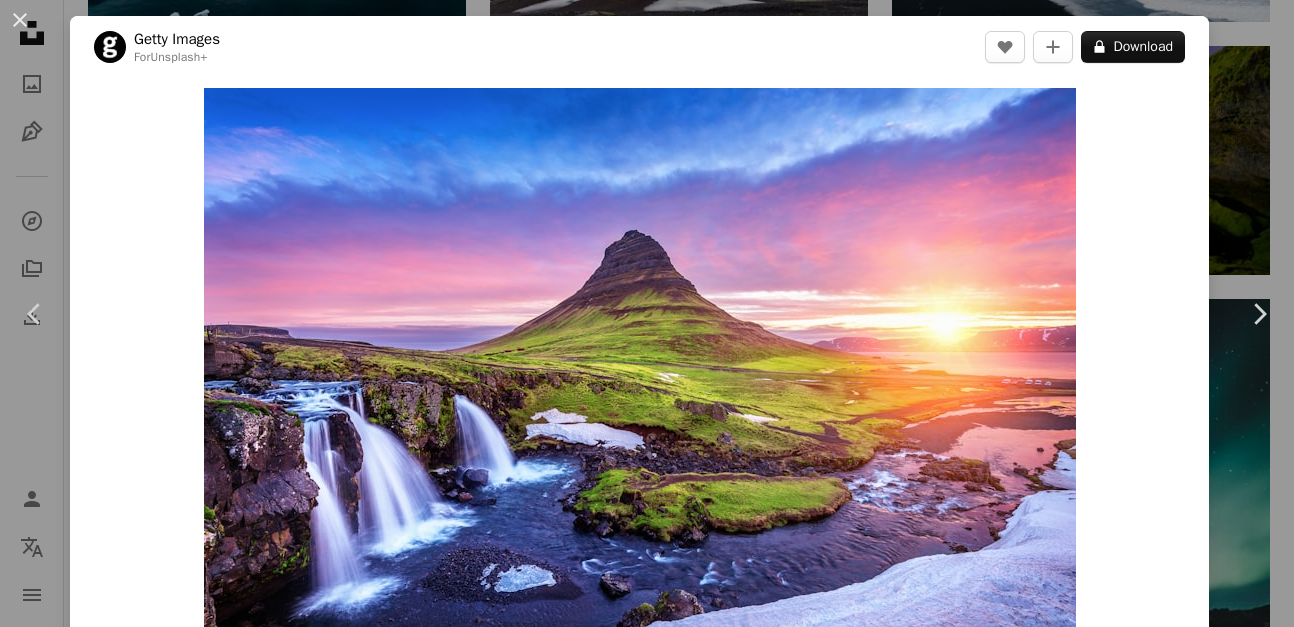 click at bounding box center [385, 3106] 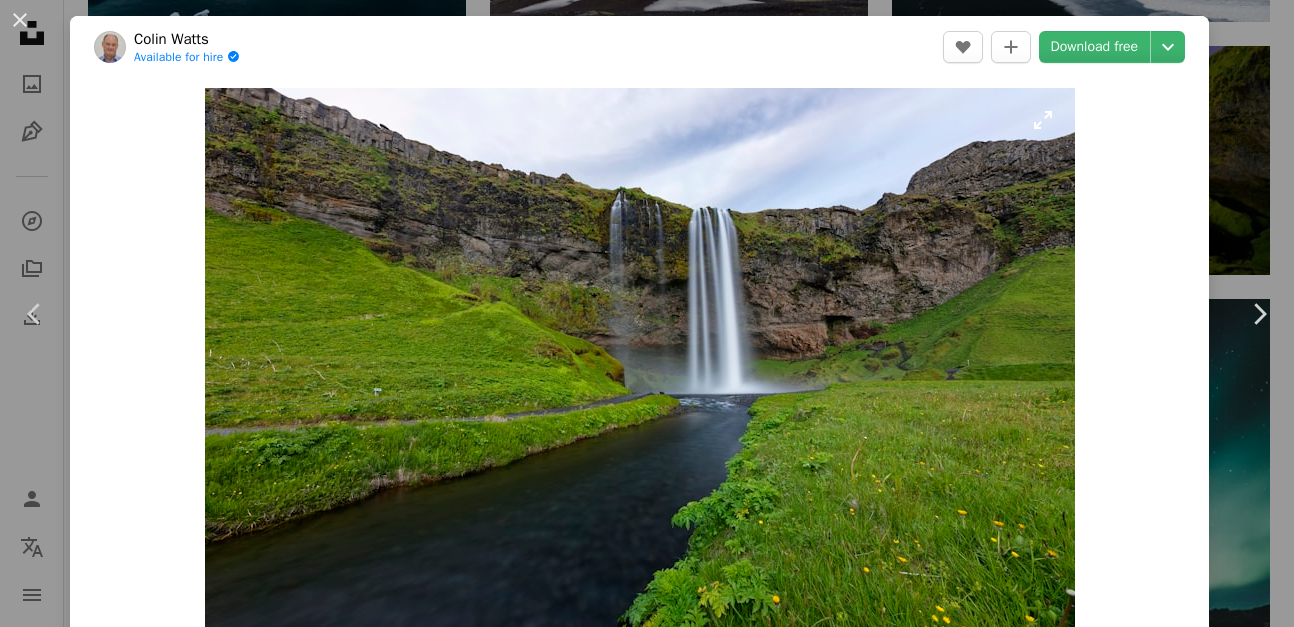 click on "An X shape" at bounding box center [20, 20] 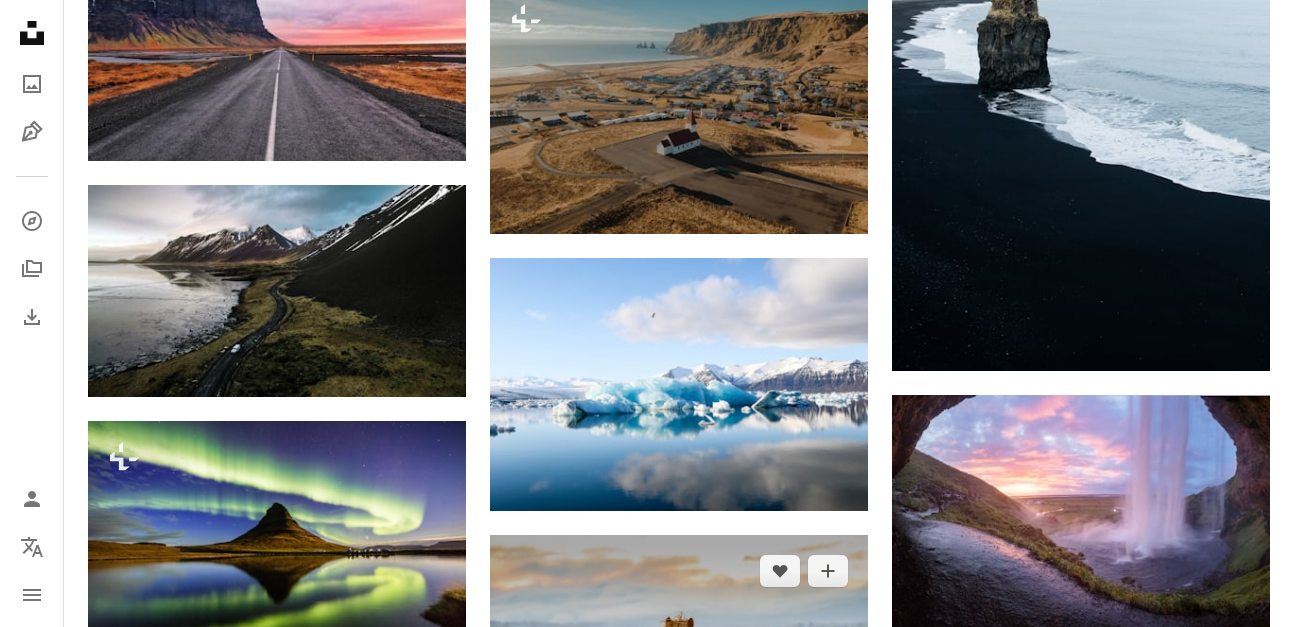 scroll, scrollTop: 1938, scrollLeft: 0, axis: vertical 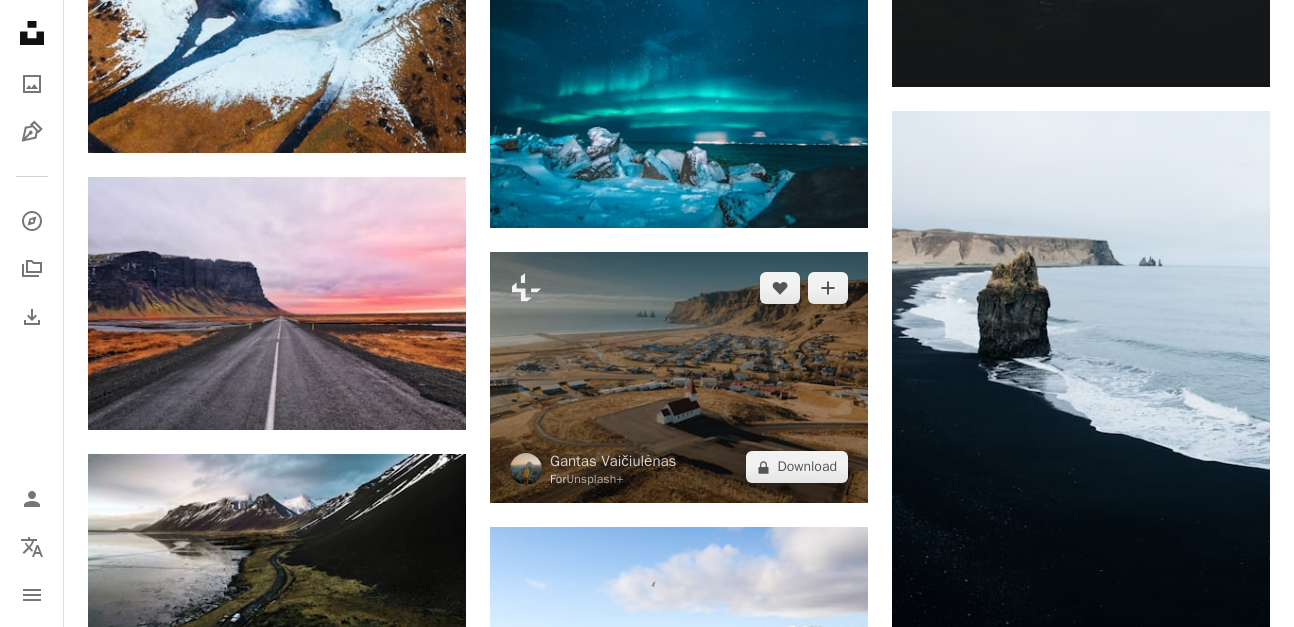 click at bounding box center [679, 377] 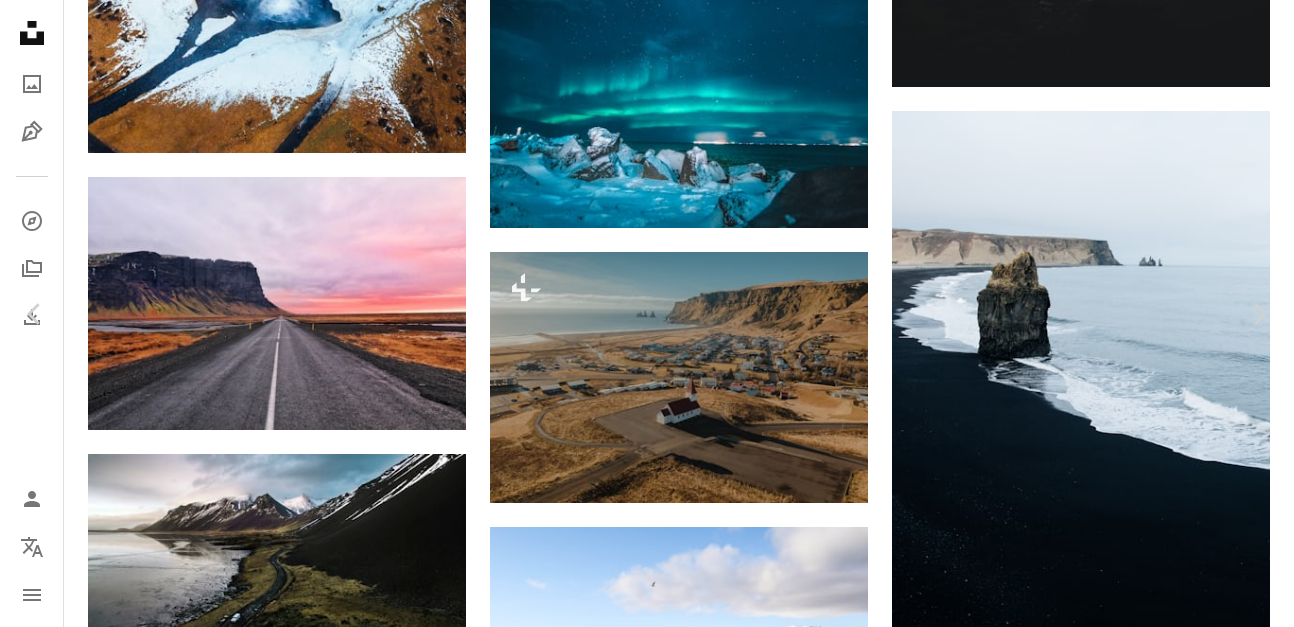 click on "A lock Download" at bounding box center (1133, 4397) 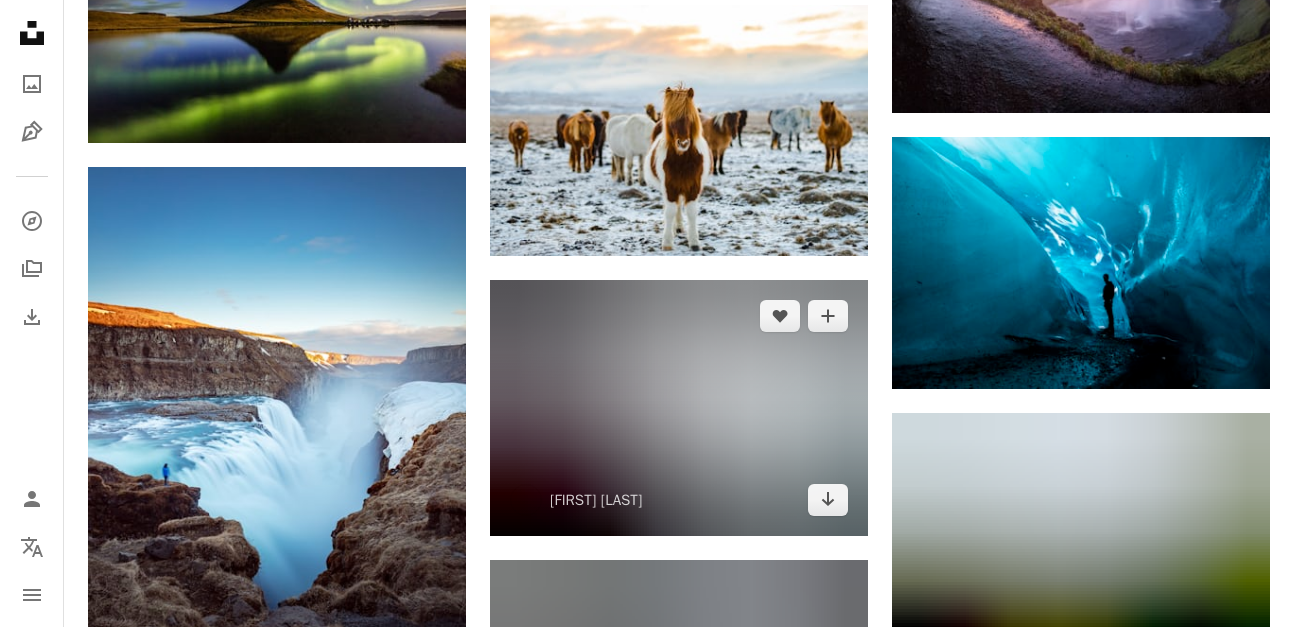 scroll, scrollTop: 2736, scrollLeft: 0, axis: vertical 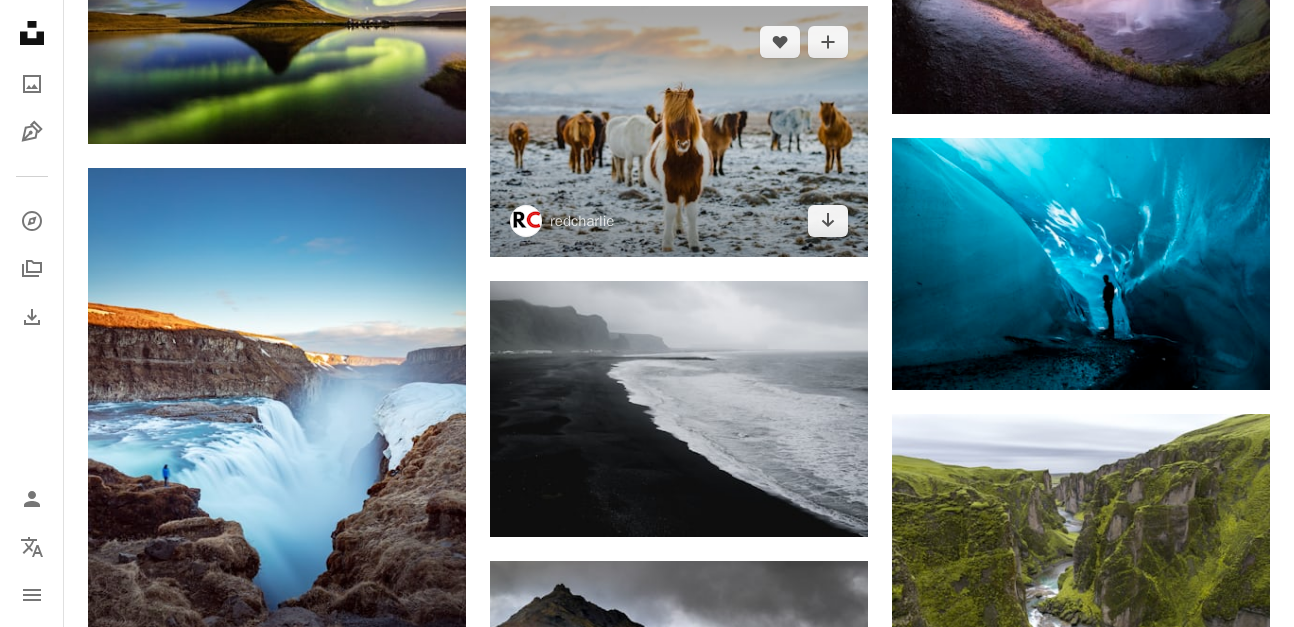 click at bounding box center [679, 131] 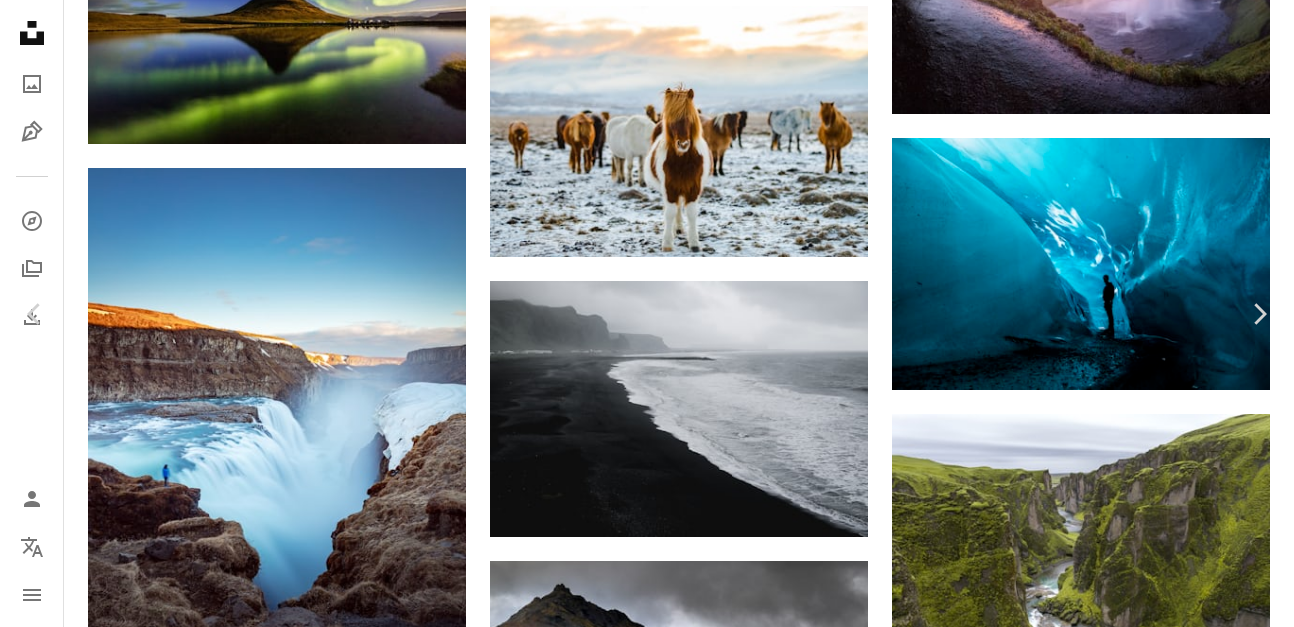 scroll, scrollTop: 102, scrollLeft: 0, axis: vertical 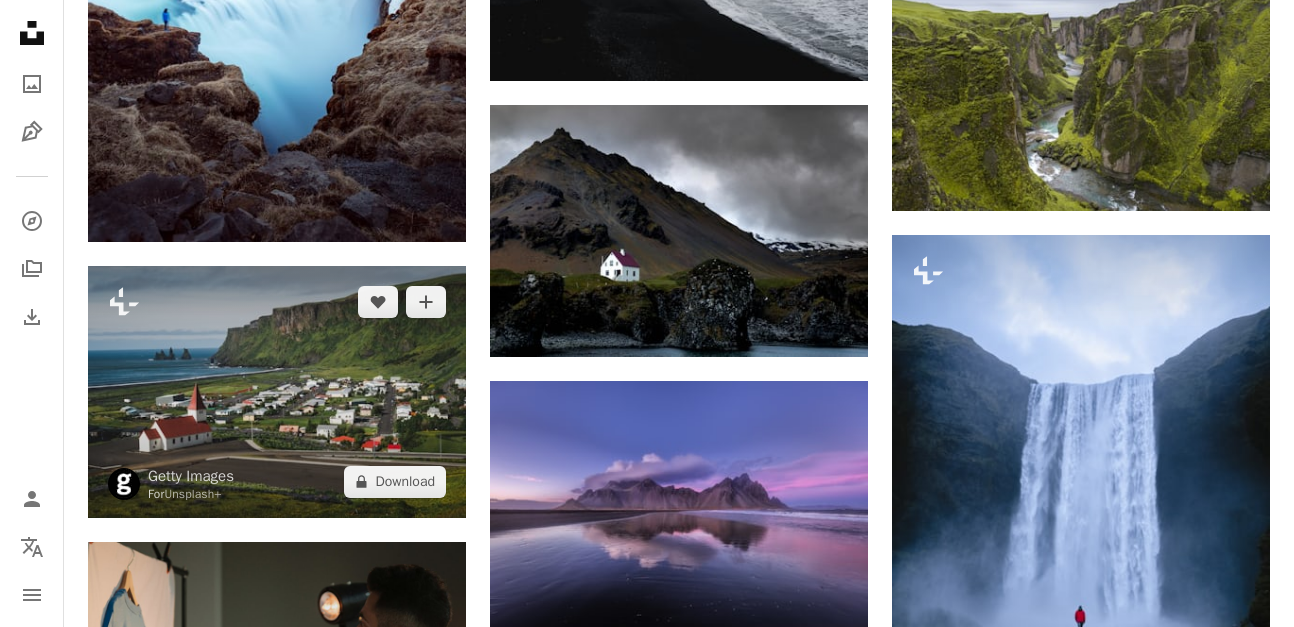 click at bounding box center [277, 392] 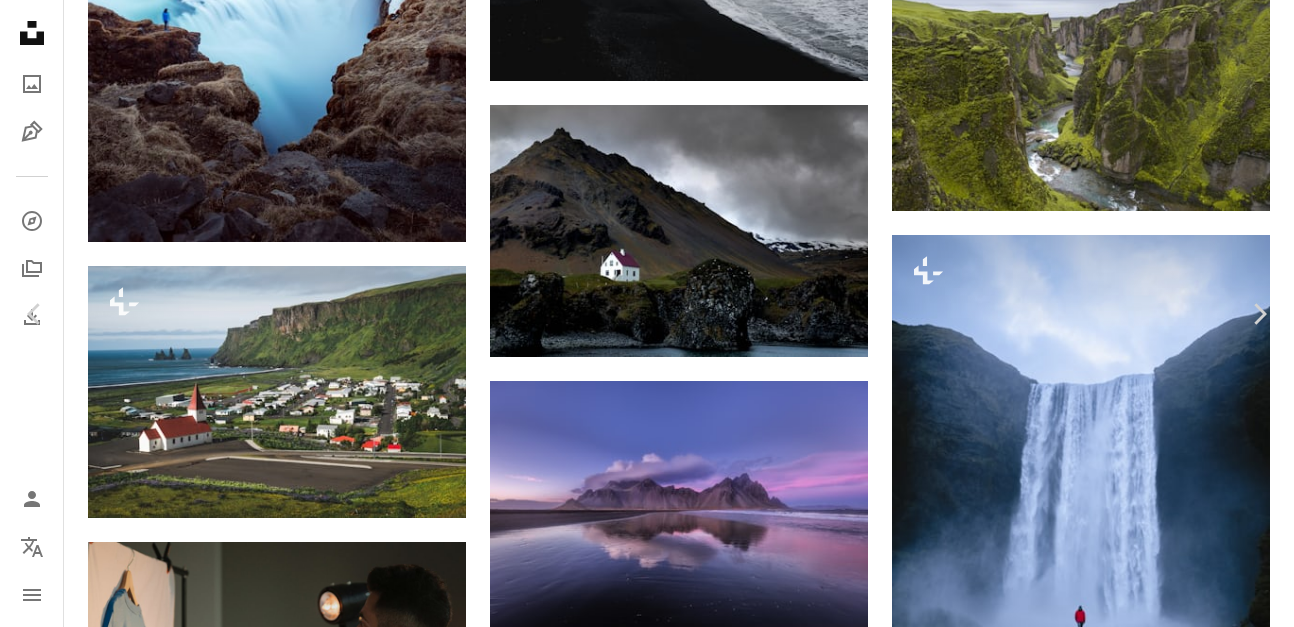 scroll, scrollTop: 102, scrollLeft: 0, axis: vertical 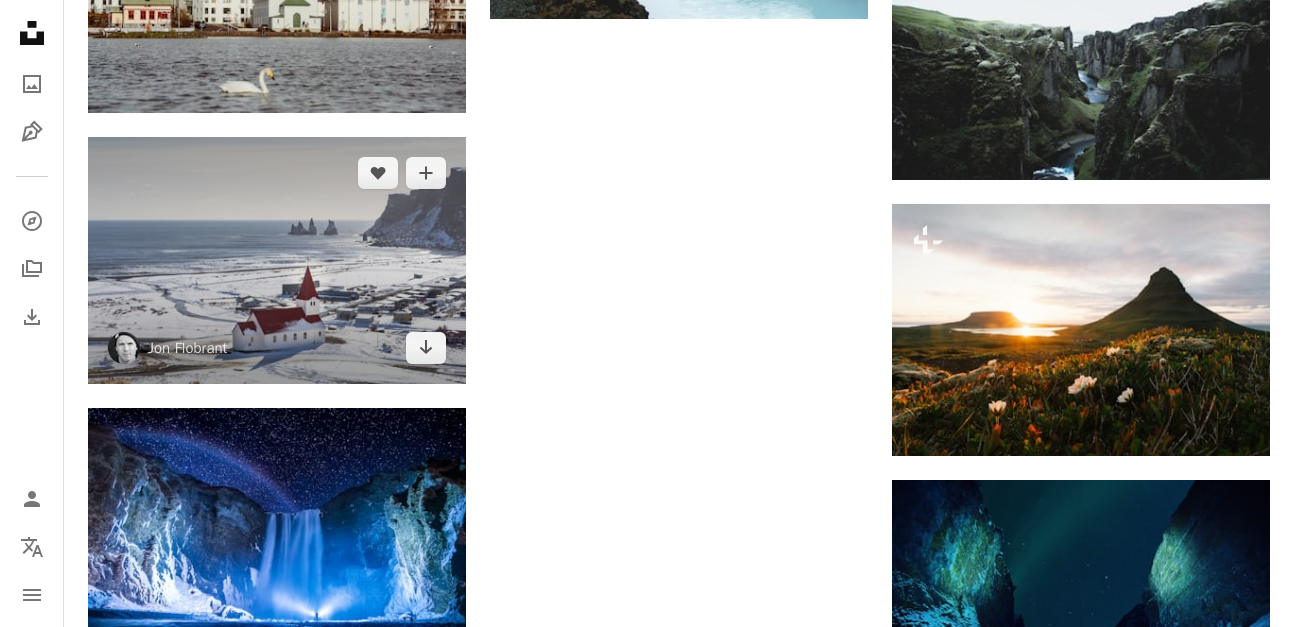 click at bounding box center (277, 260) 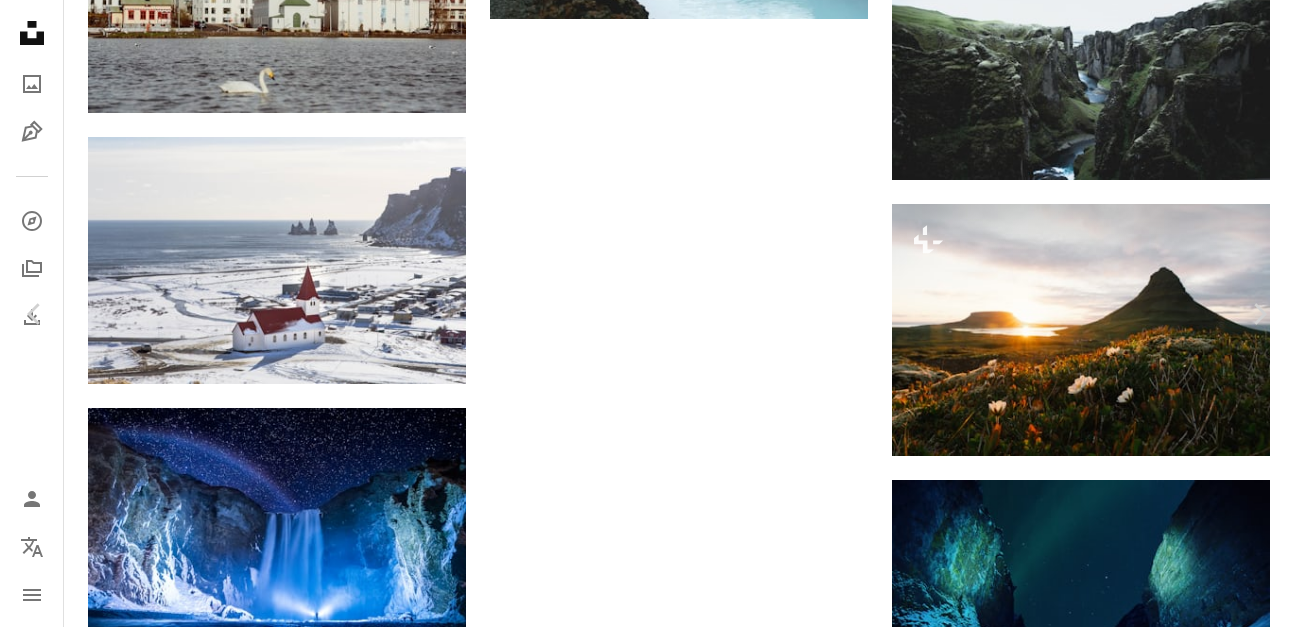 click on "Download free" at bounding box center (1095, 1662) 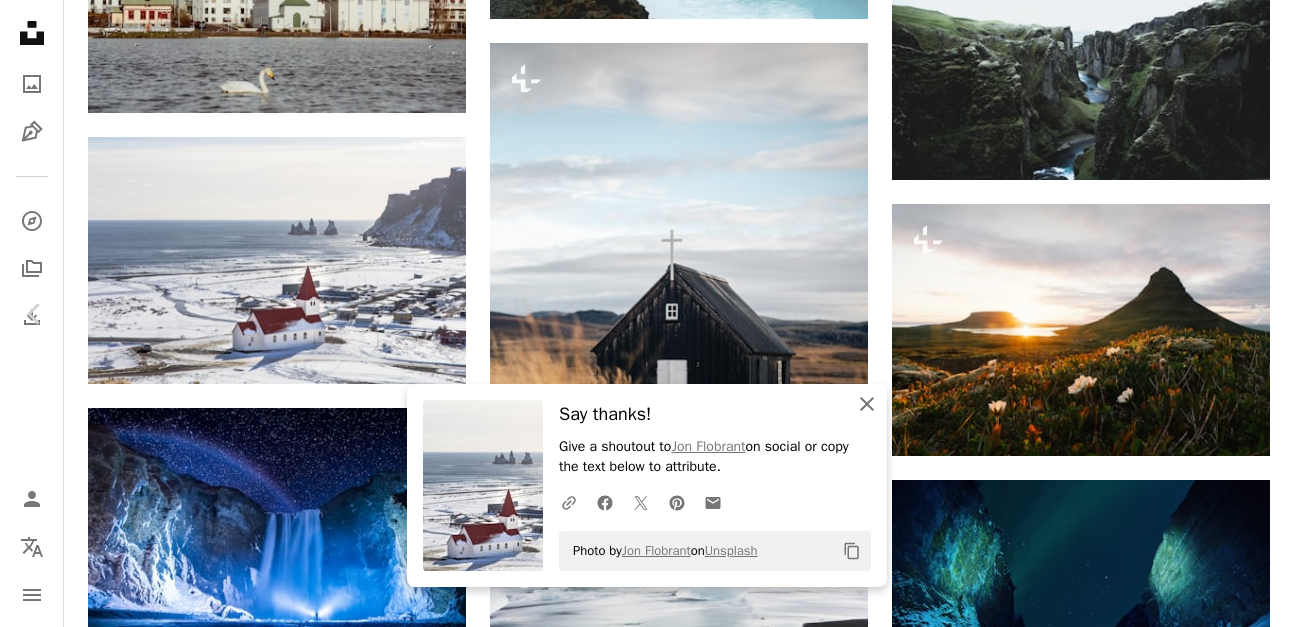 click on "An X shape" 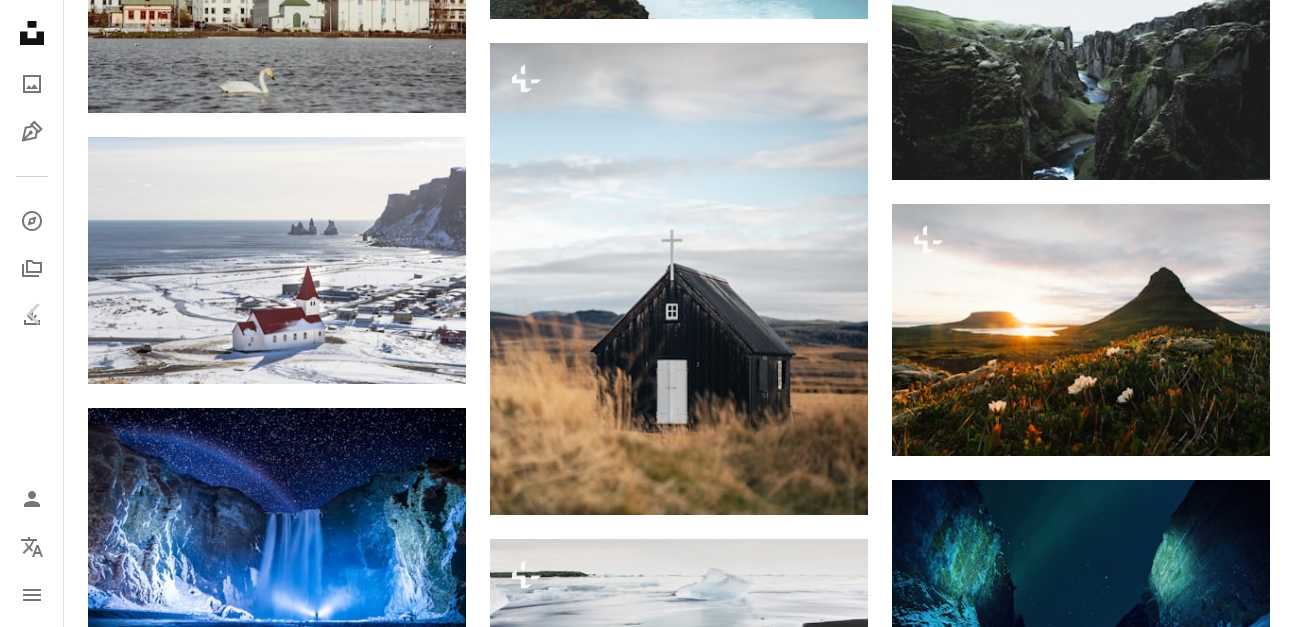 click on "An X shape" at bounding box center (20, 20) 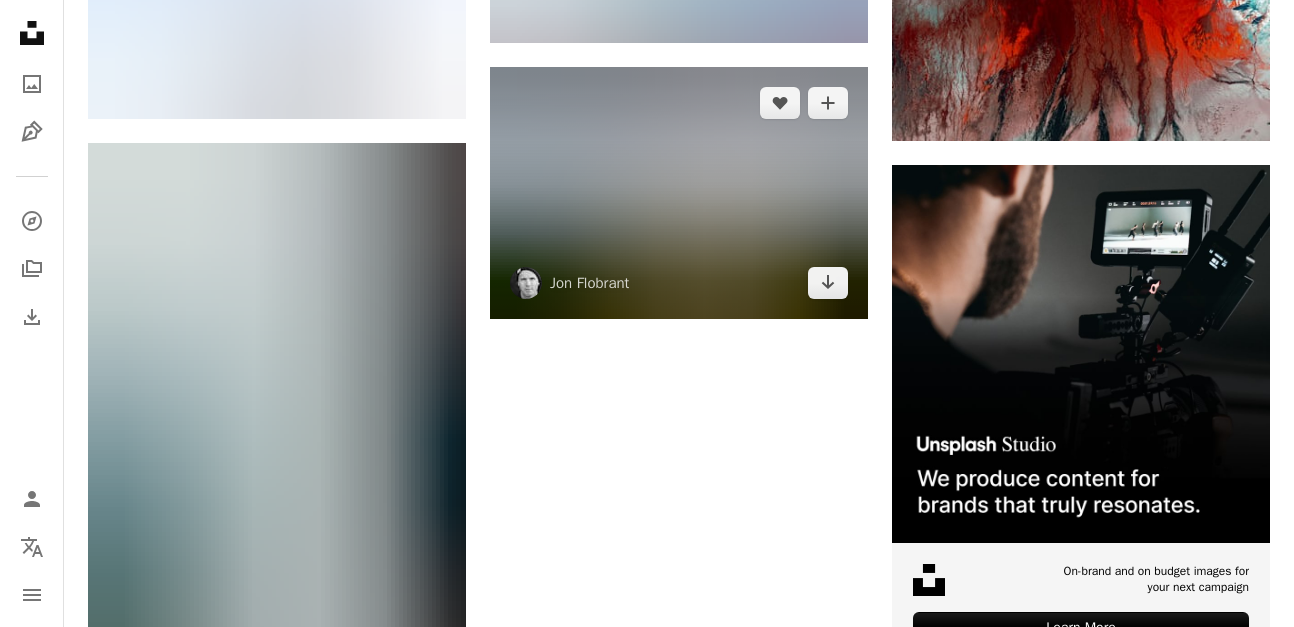 scroll, scrollTop: 7182, scrollLeft: 0, axis: vertical 